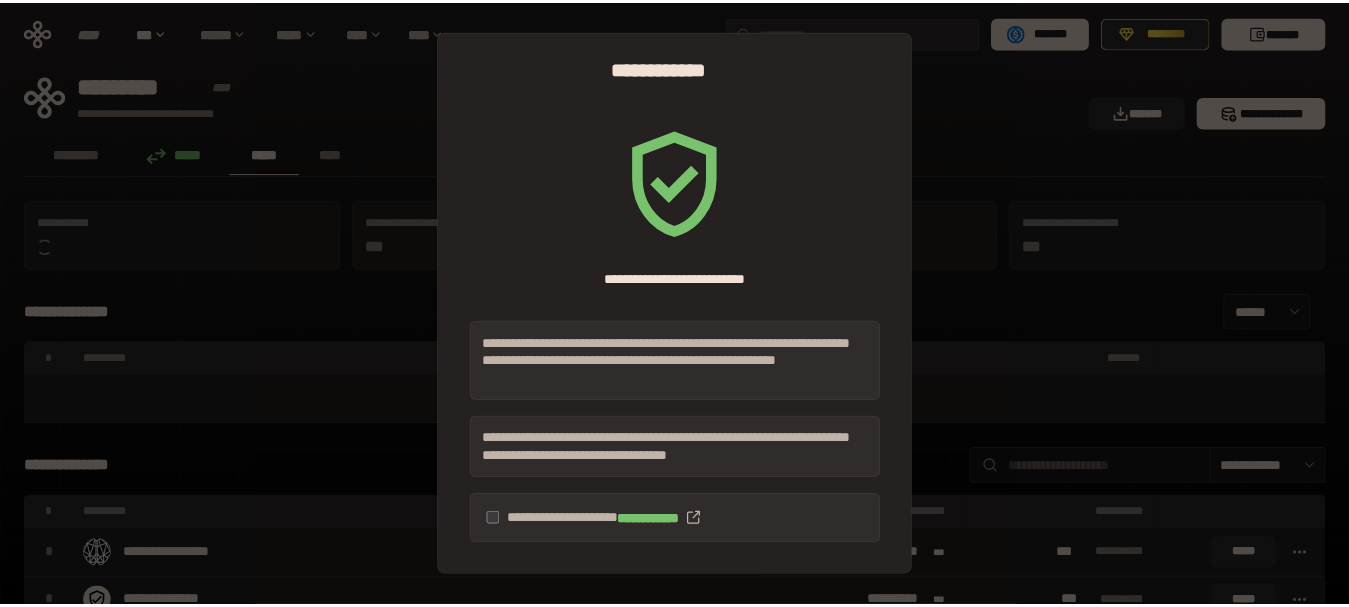 scroll, scrollTop: 0, scrollLeft: 0, axis: both 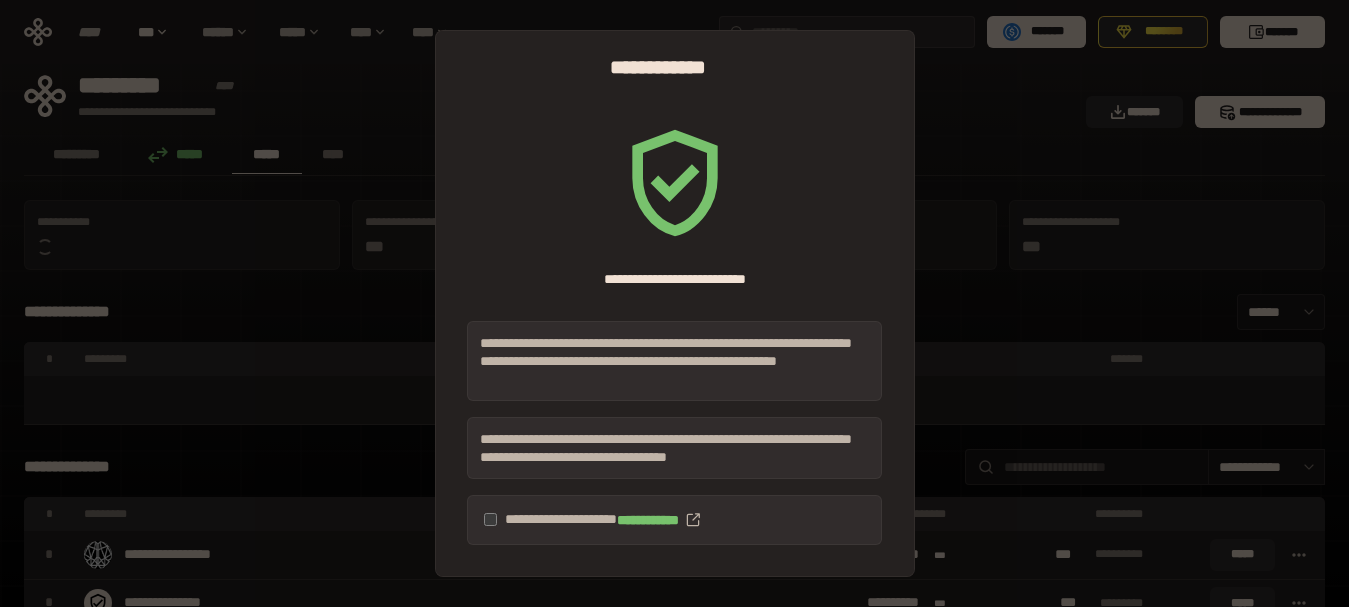 click on "**********" at bounding box center (674, 303) 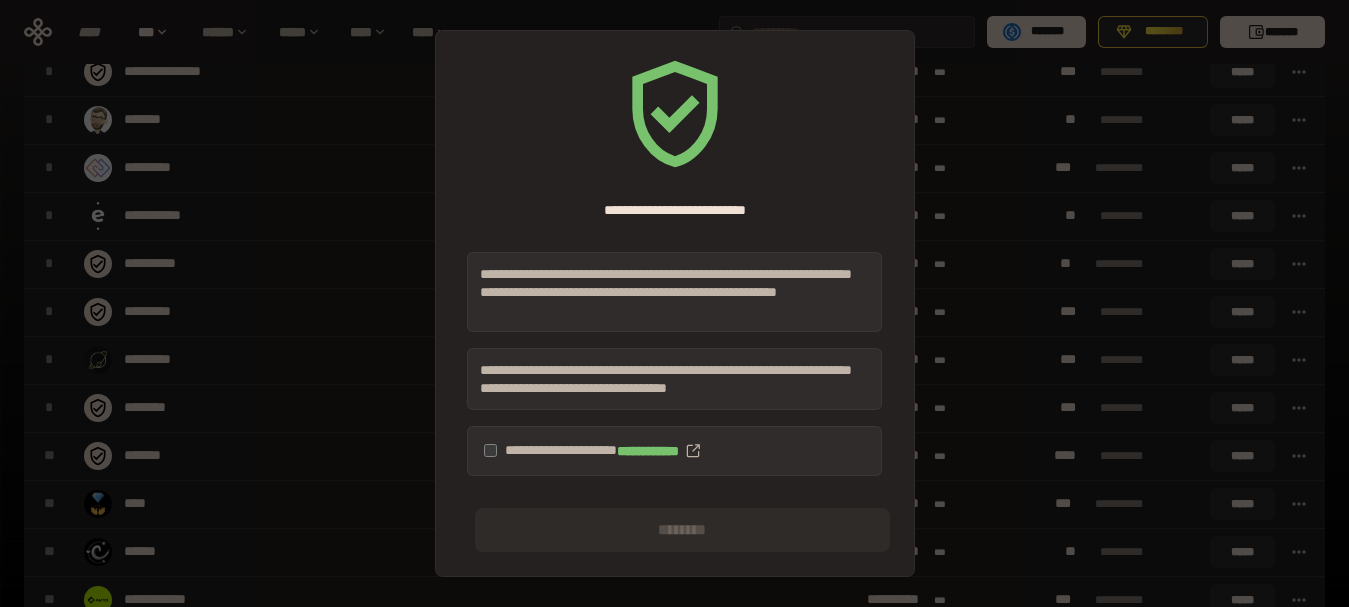 scroll, scrollTop: 1062, scrollLeft: 0, axis: vertical 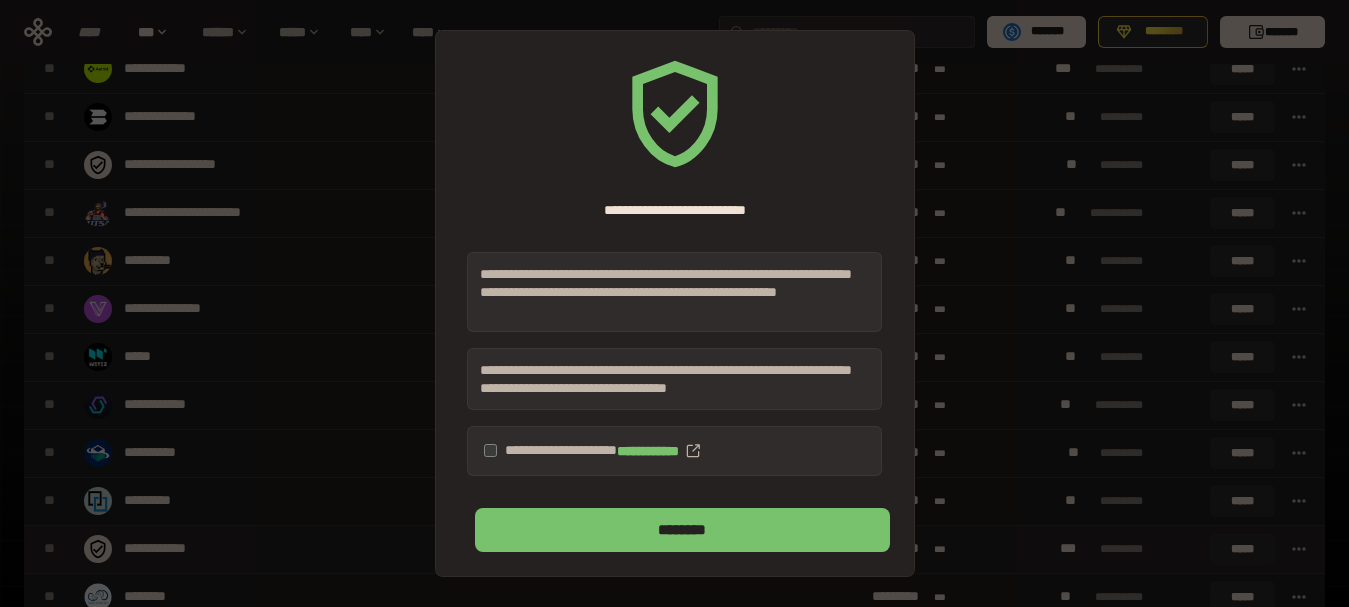 click on "********" at bounding box center [682, 530] 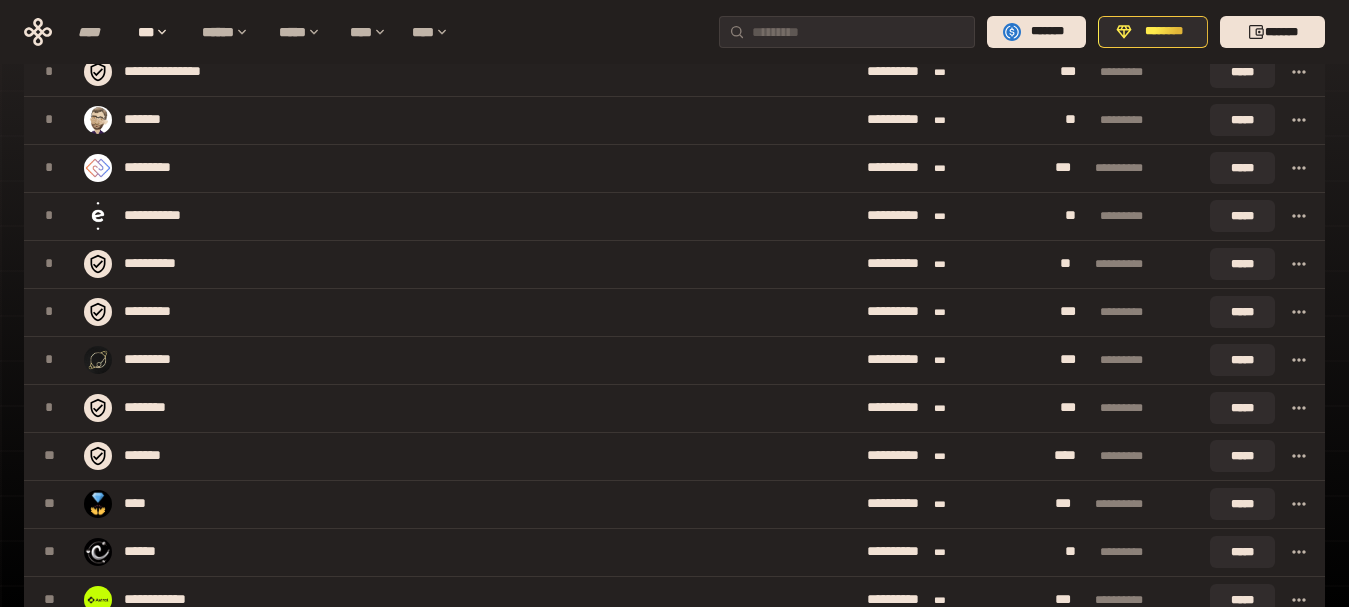 scroll, scrollTop: 0, scrollLeft: 0, axis: both 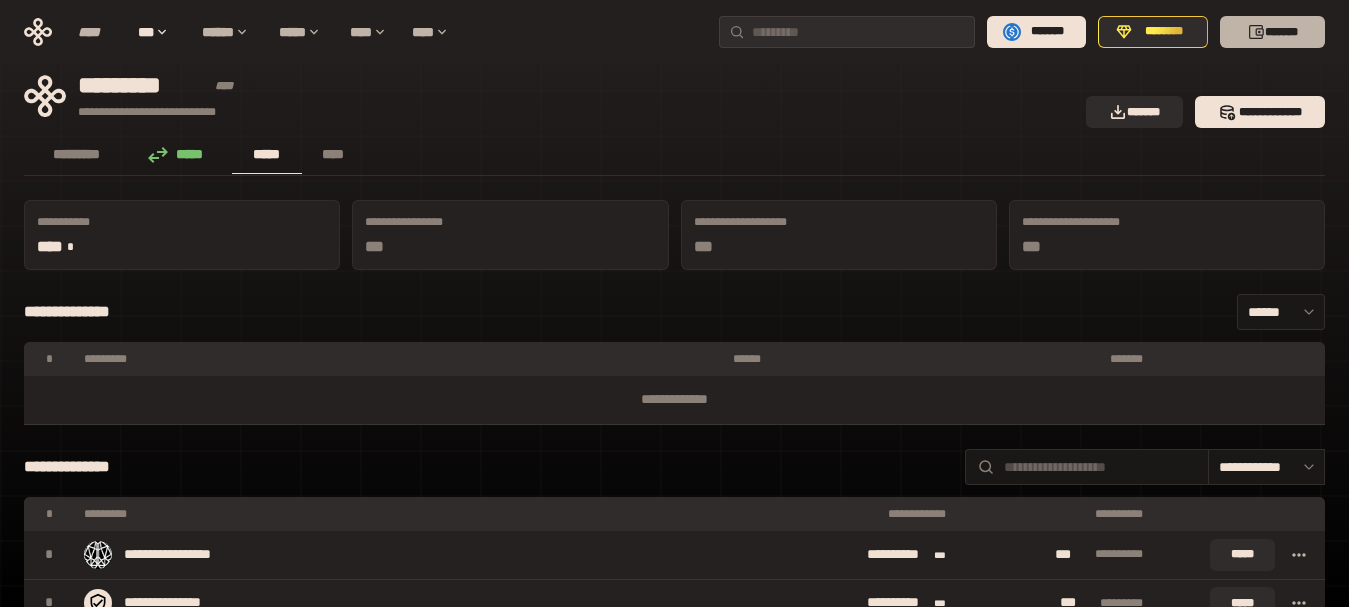 click on "*******" at bounding box center (1272, 32) 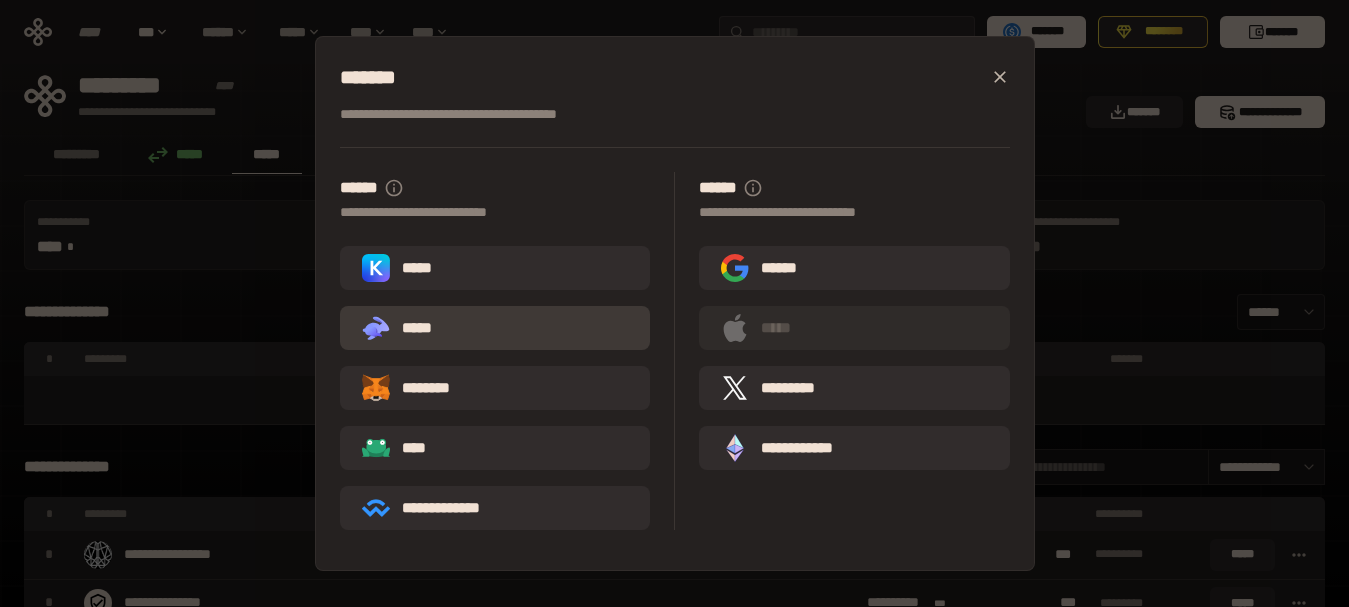 click on ".st0{fill:url(#SVGID_1_);}
.st1{fill-rule:evenodd;clip-rule:evenodd;fill:url(#SVGID_00000161597173617360504640000012432366591255278478_);}
.st2{fill-rule:evenodd;clip-rule:evenodd;fill:url(#SVGID_00000021803777515098205300000017382971856690286485_);}
.st3{fill:url(#SVGID_00000031192219548086493050000012287181694732331425_);}
*****" at bounding box center (495, 328) 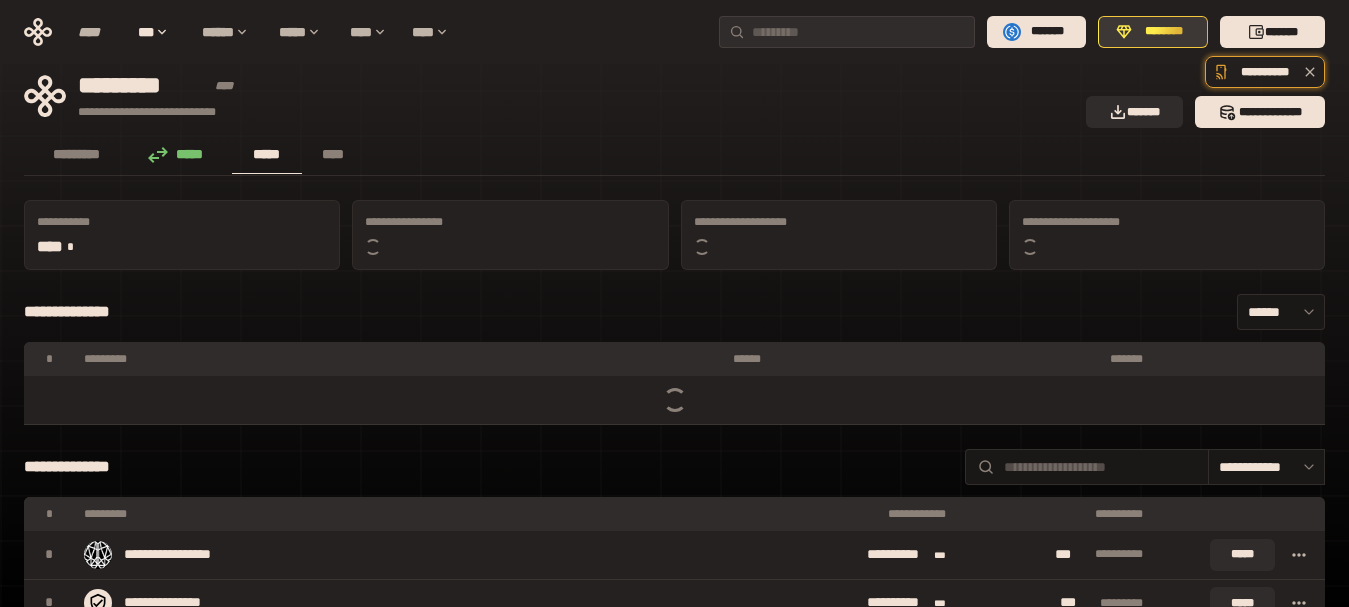 click on "********" at bounding box center (1164, 32) 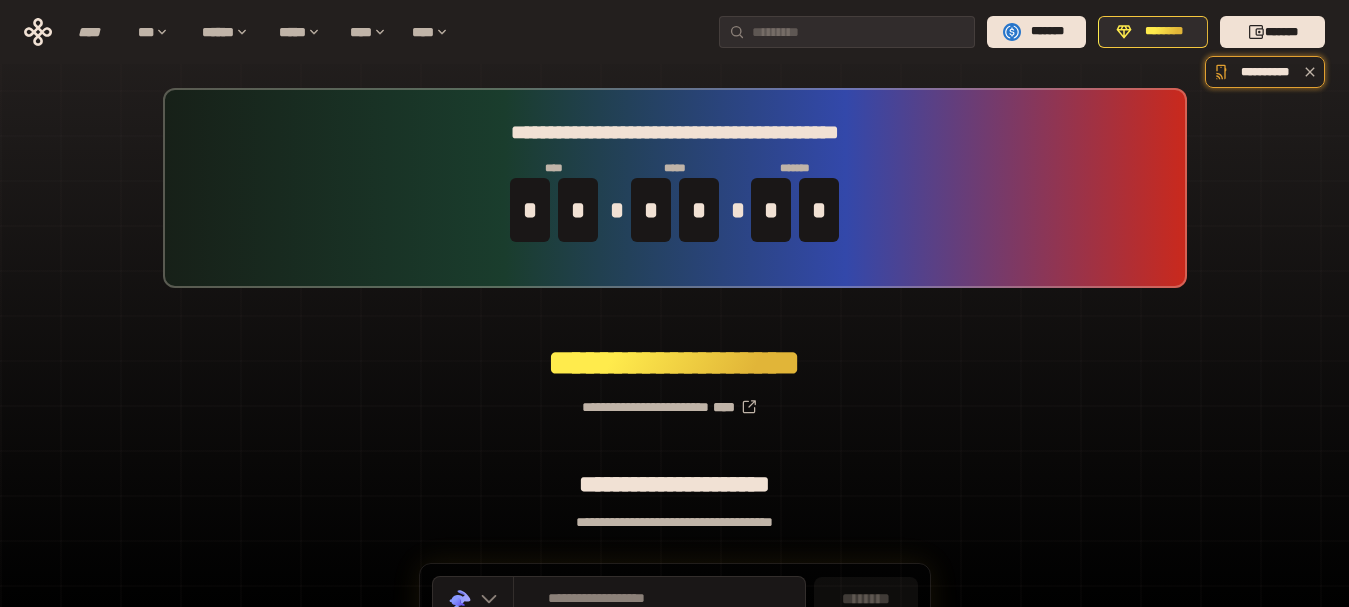 scroll, scrollTop: 176, scrollLeft: 0, axis: vertical 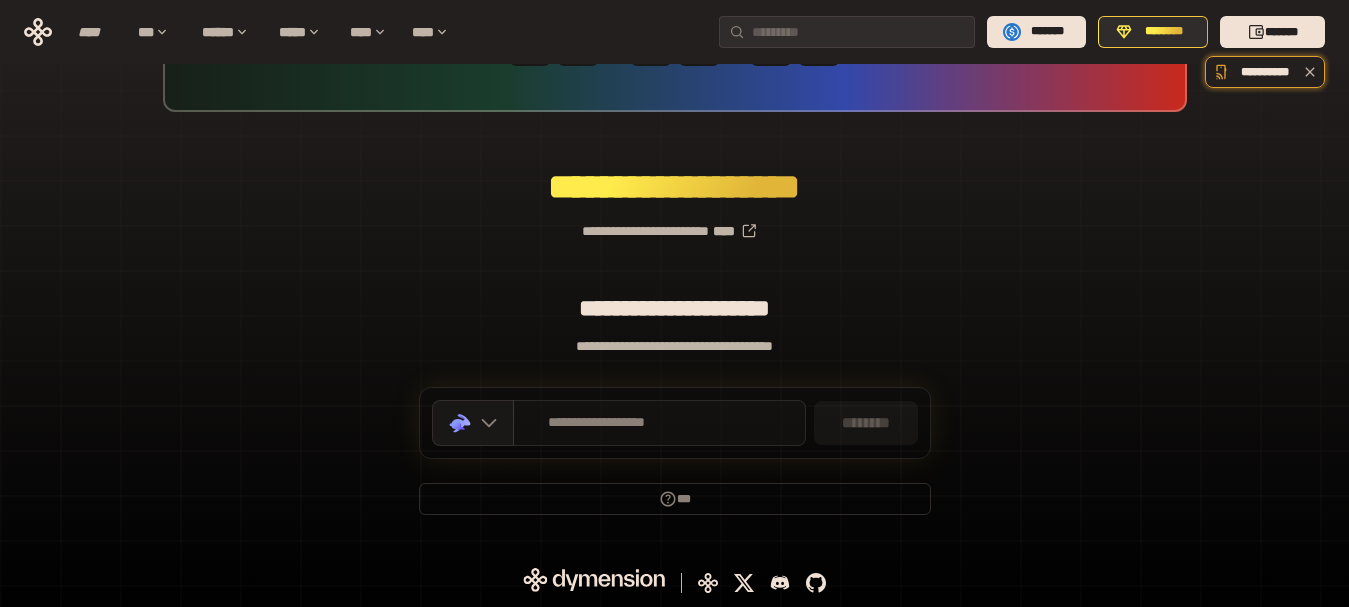 click on "**********" at bounding box center [659, 423] 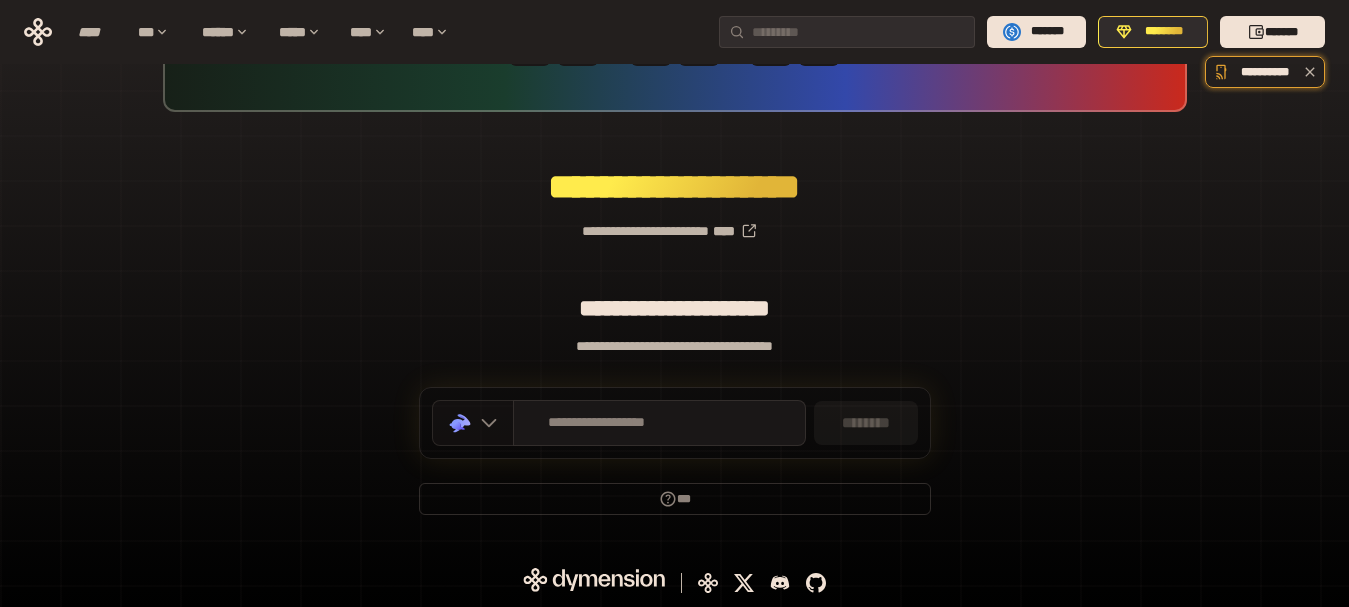 click 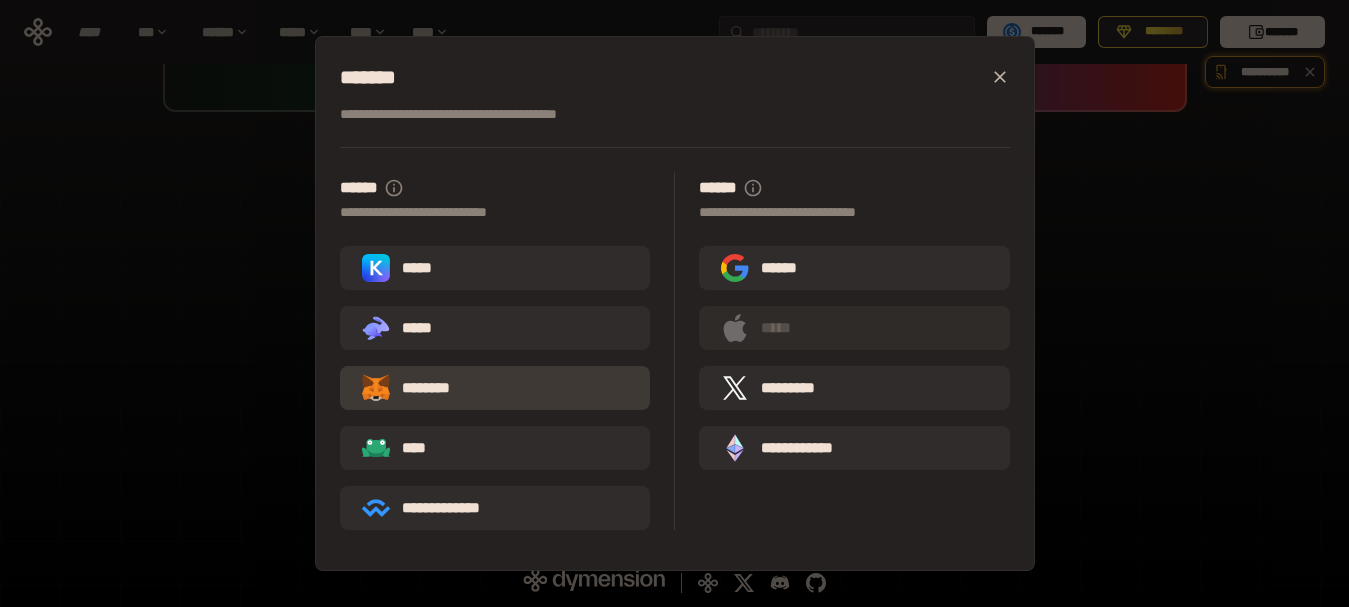 click on "********" at bounding box center (495, 388) 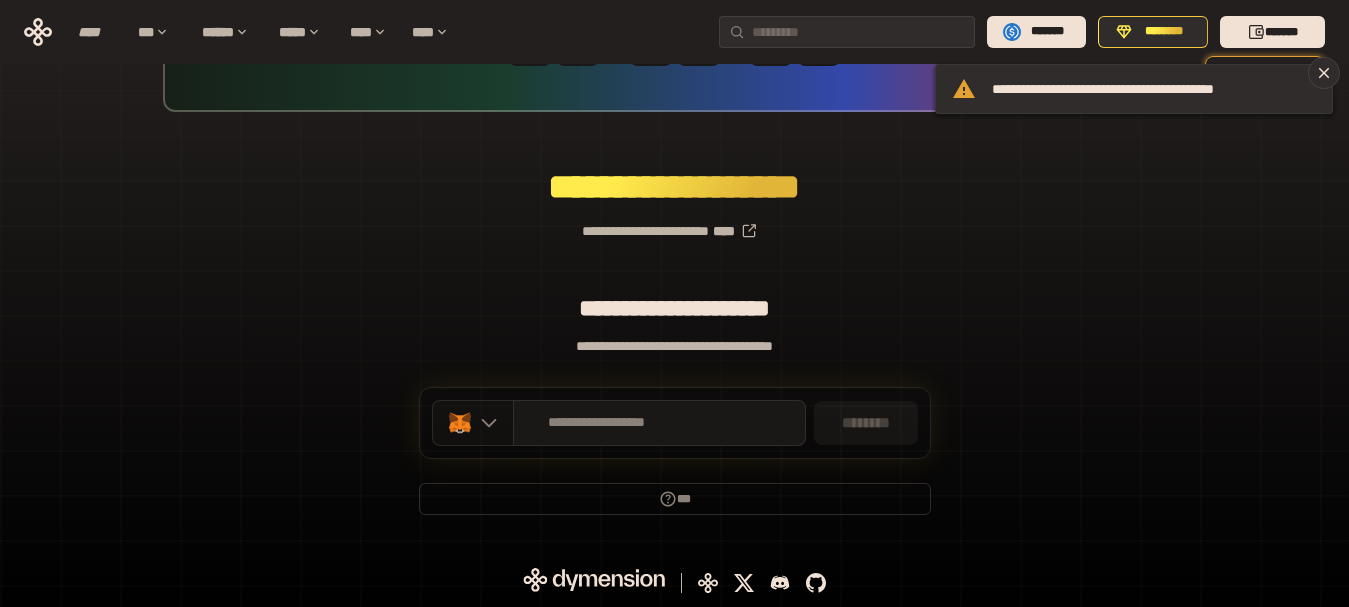click 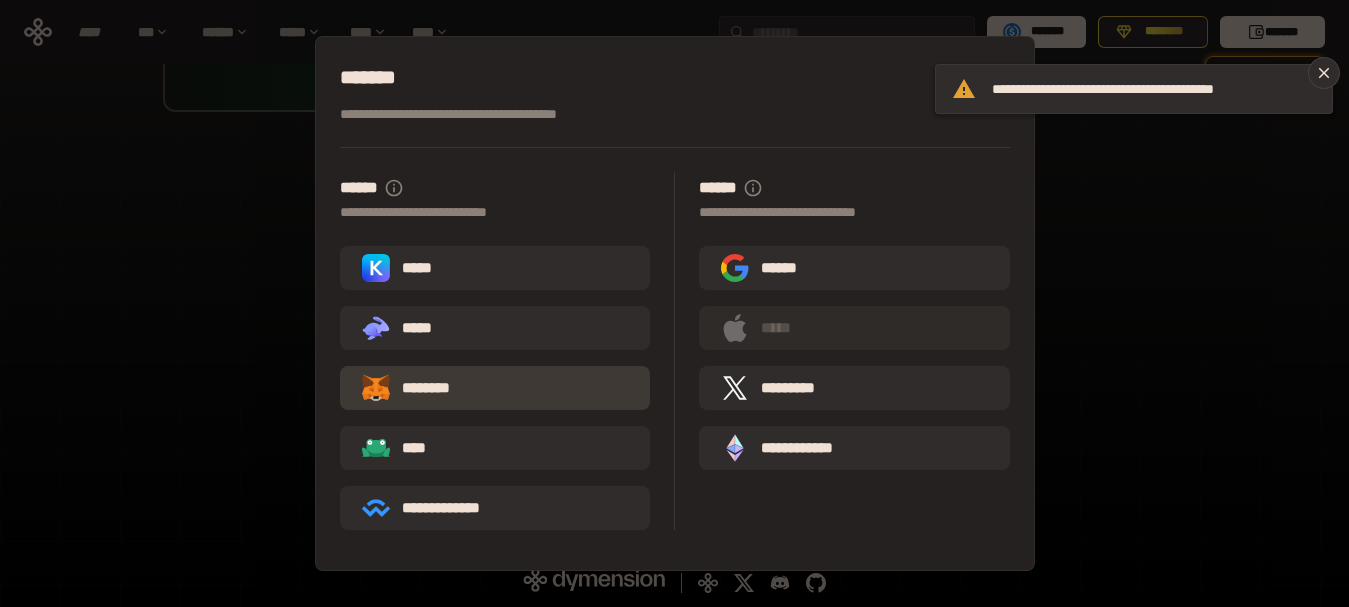 click on "********" at bounding box center [495, 388] 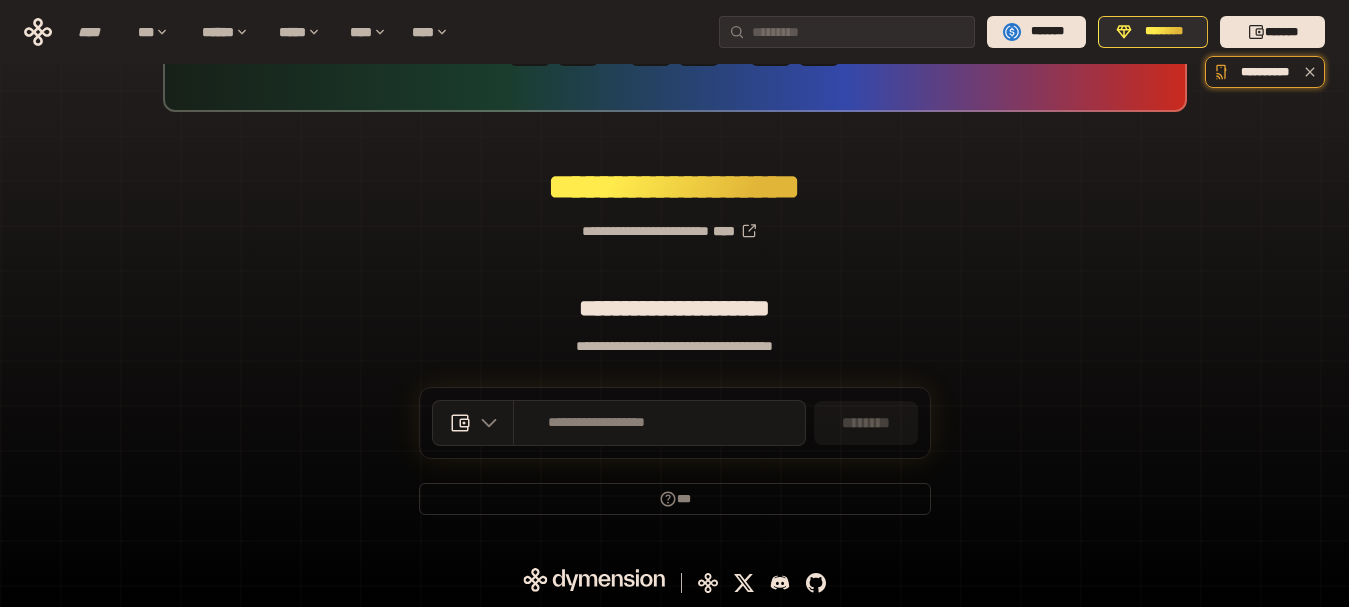 click on "**********" at bounding box center [674, 223] 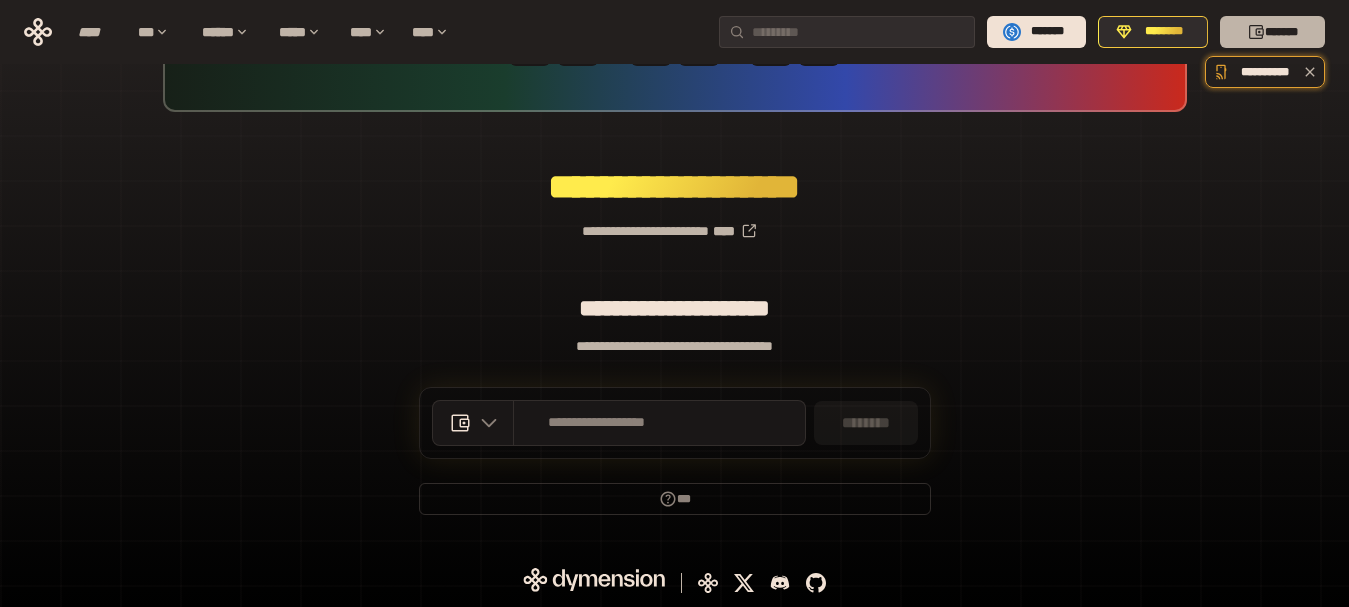 click on "*******" at bounding box center (1272, 32) 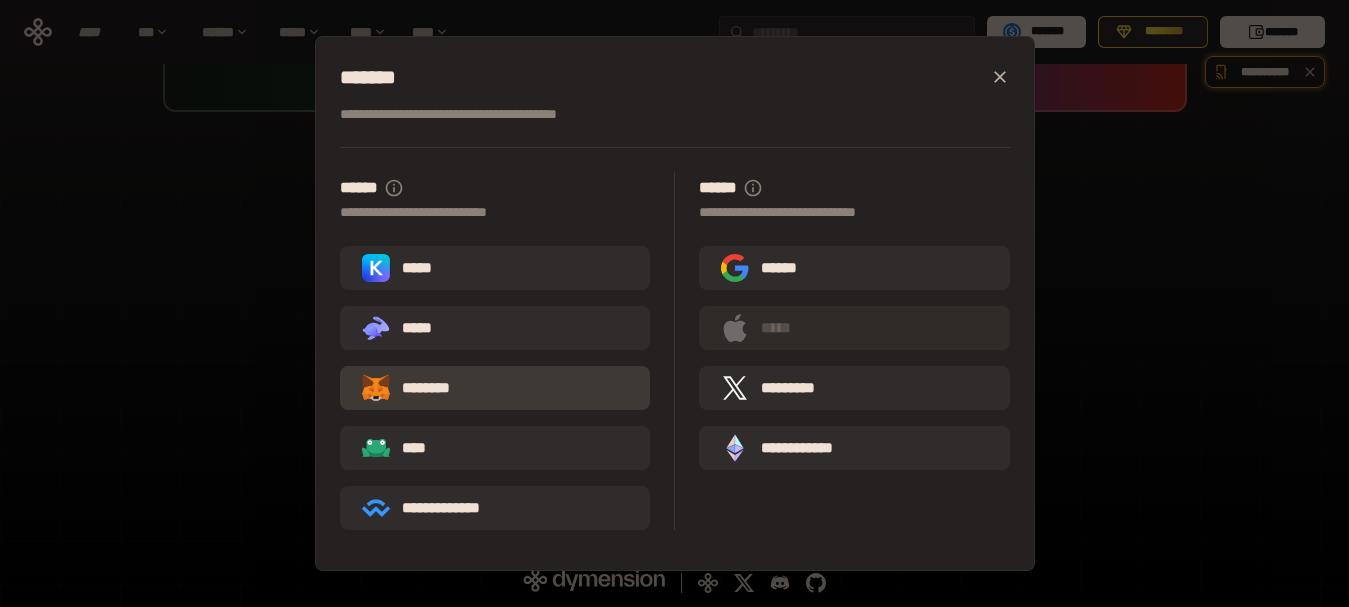 click on "********" at bounding box center (420, 388) 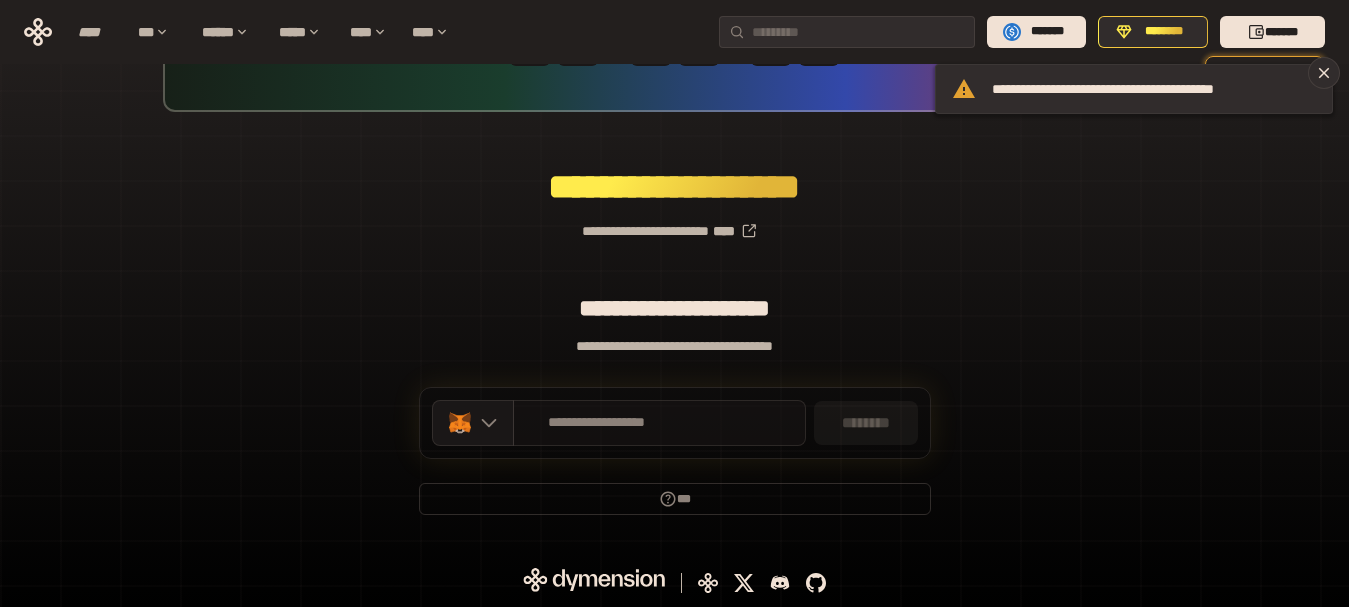 click on "**********" at bounding box center (597, 423) 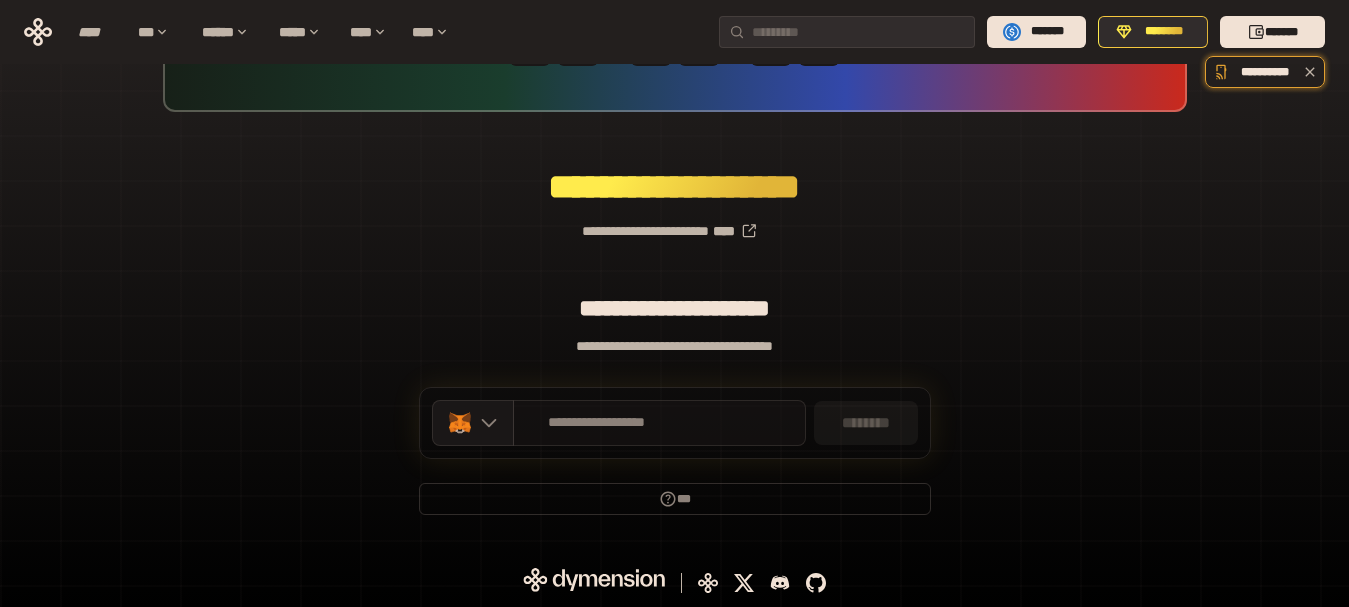 click on "**********" at bounding box center [659, 423] 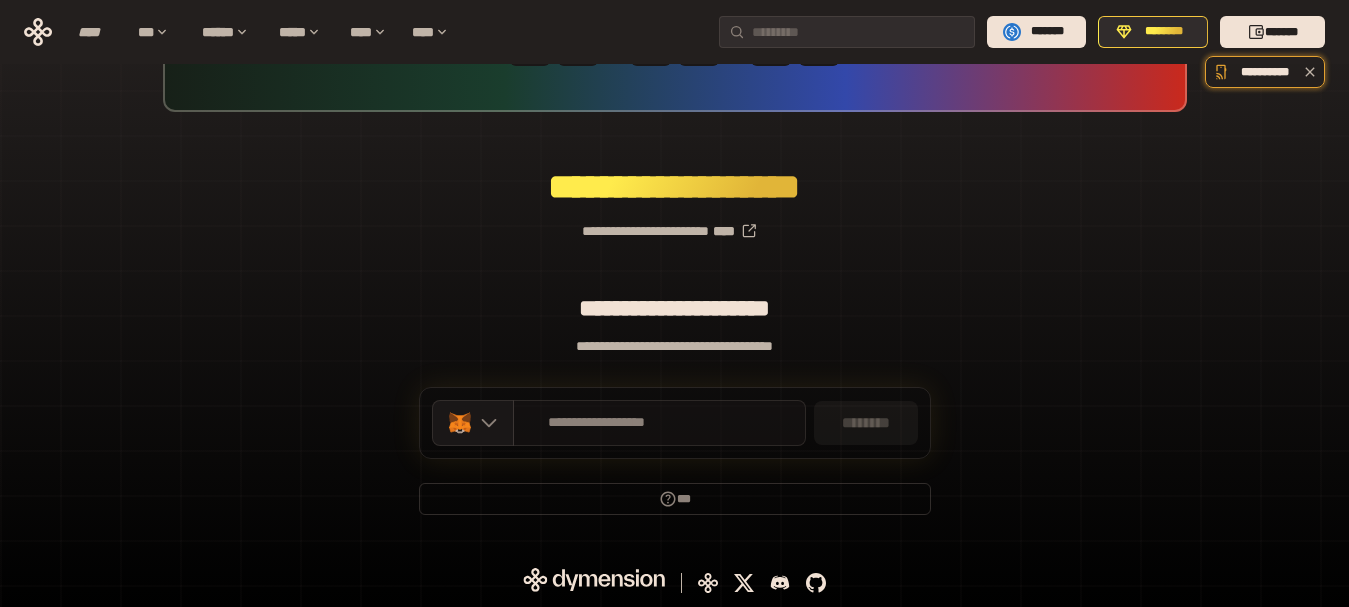 click on "**********" at bounding box center (659, 423) 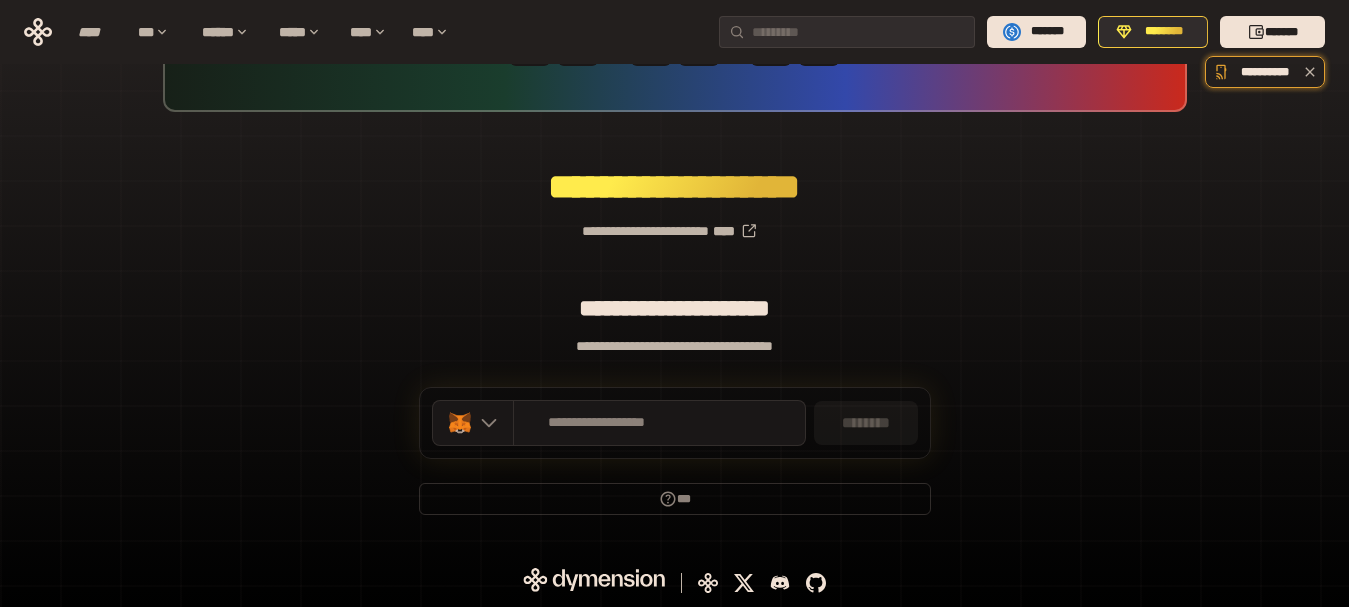 drag, startPoint x: 623, startPoint y: 432, endPoint x: 905, endPoint y: 247, distance: 337.26697 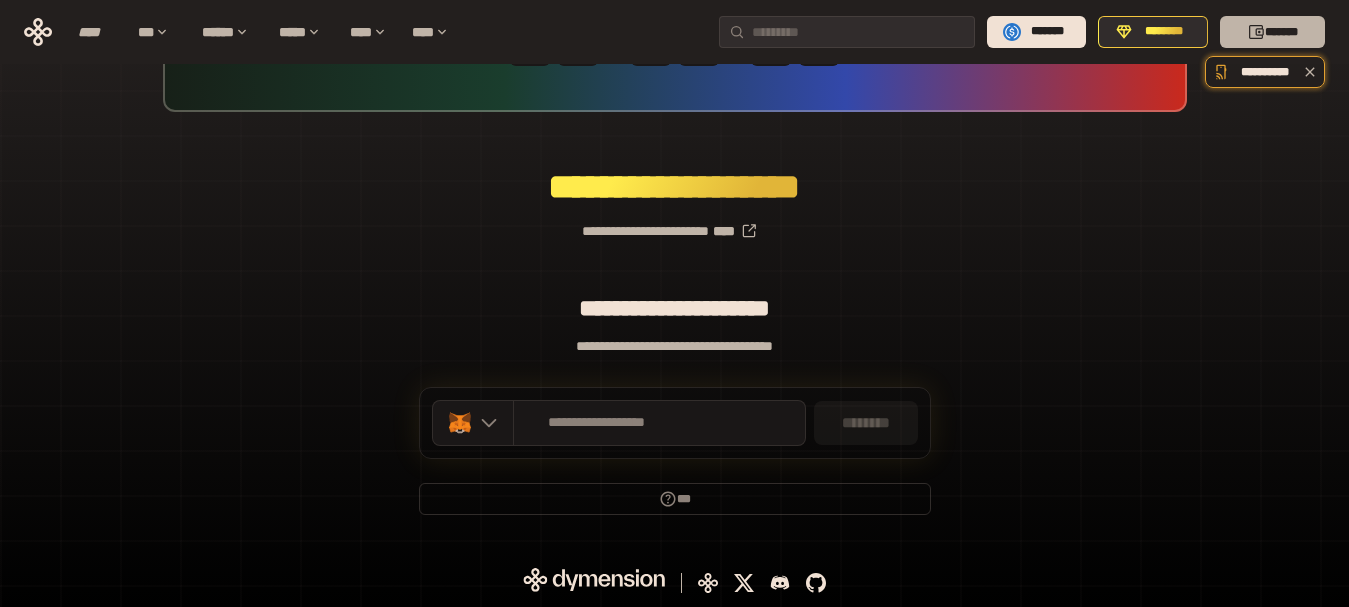 click on "*******" at bounding box center (1272, 32) 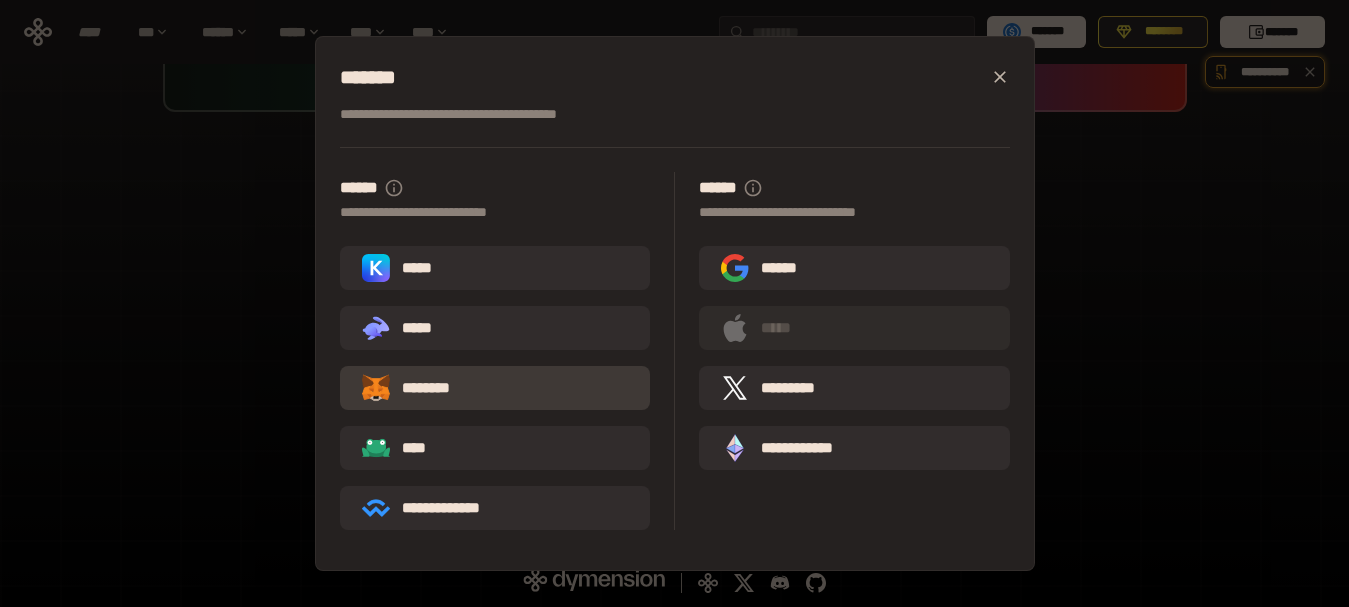 click on "********" at bounding box center (420, 388) 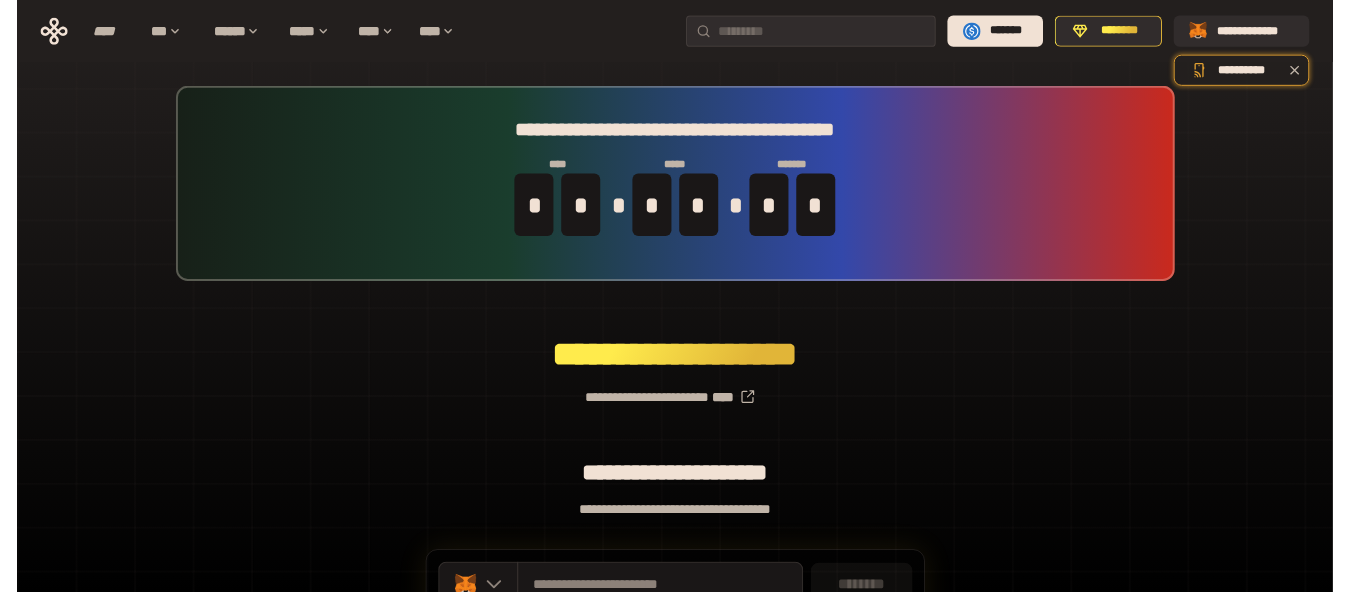 scroll, scrollTop: 176, scrollLeft: 0, axis: vertical 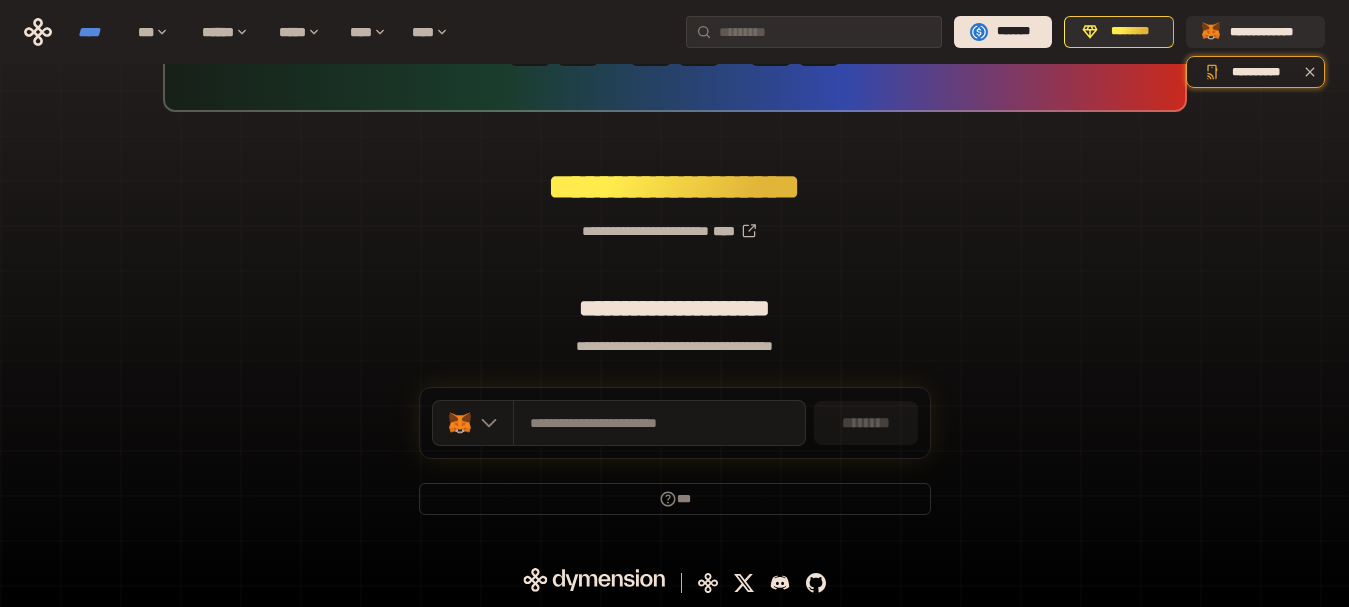 click on "****" at bounding box center (98, 32) 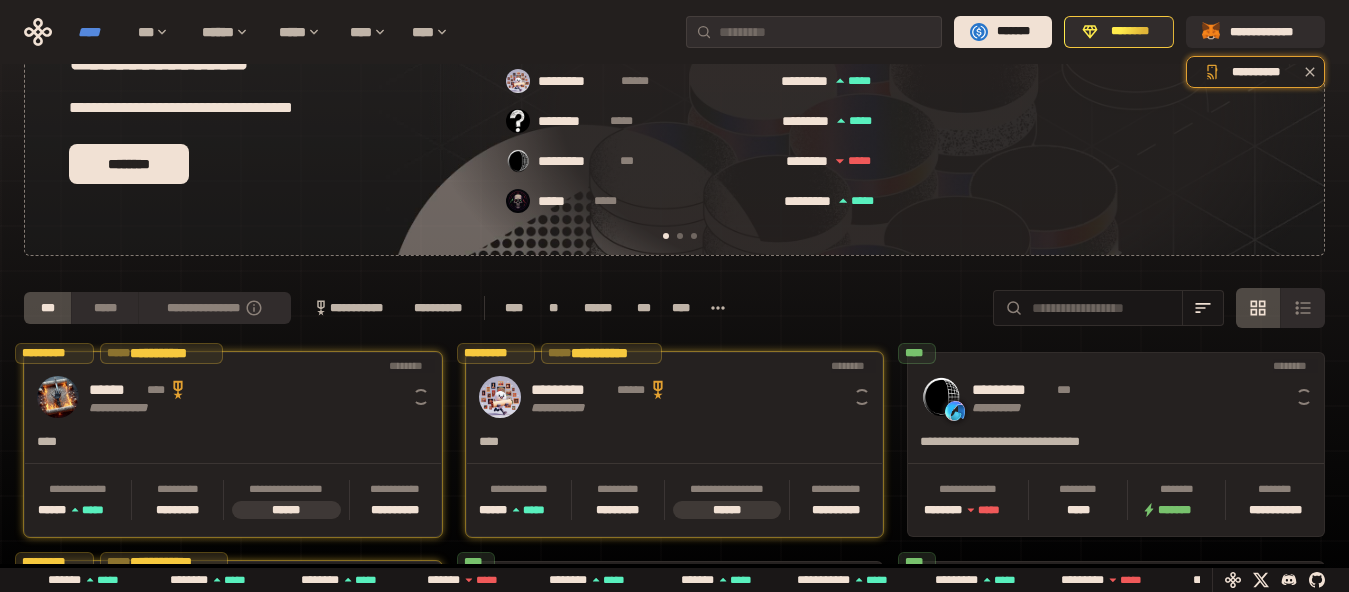 scroll, scrollTop: 0, scrollLeft: 16, axis: horizontal 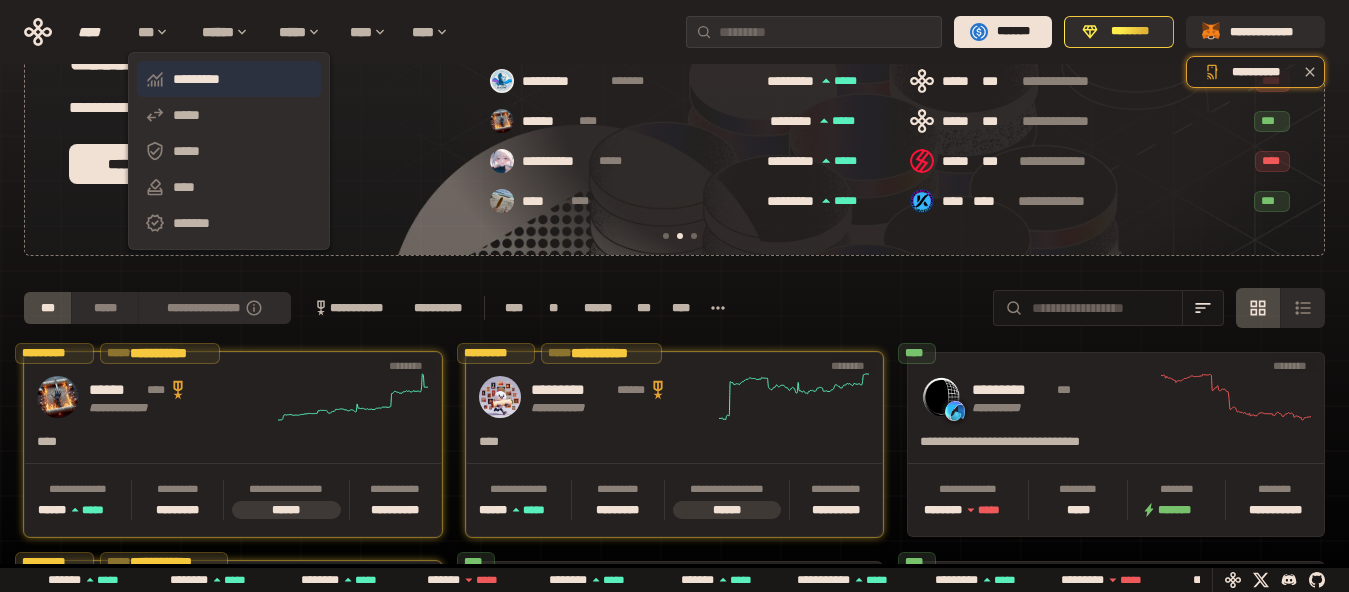 click on "*********" at bounding box center (229, 79) 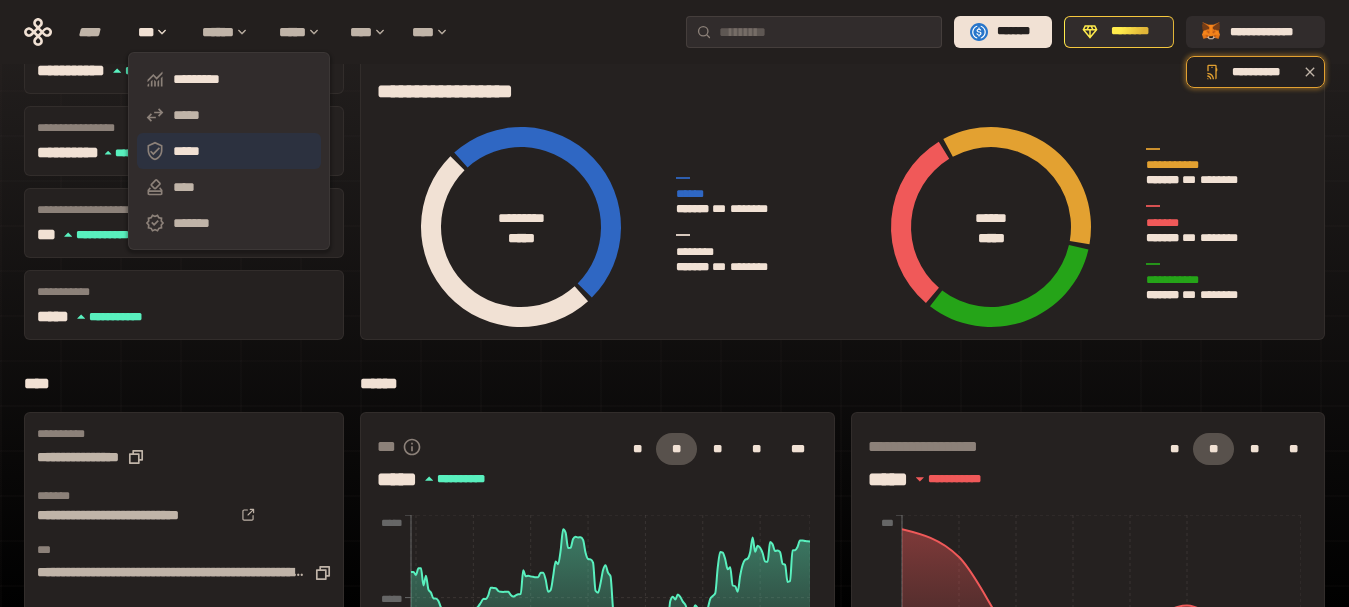 click on "*****" at bounding box center [229, 151] 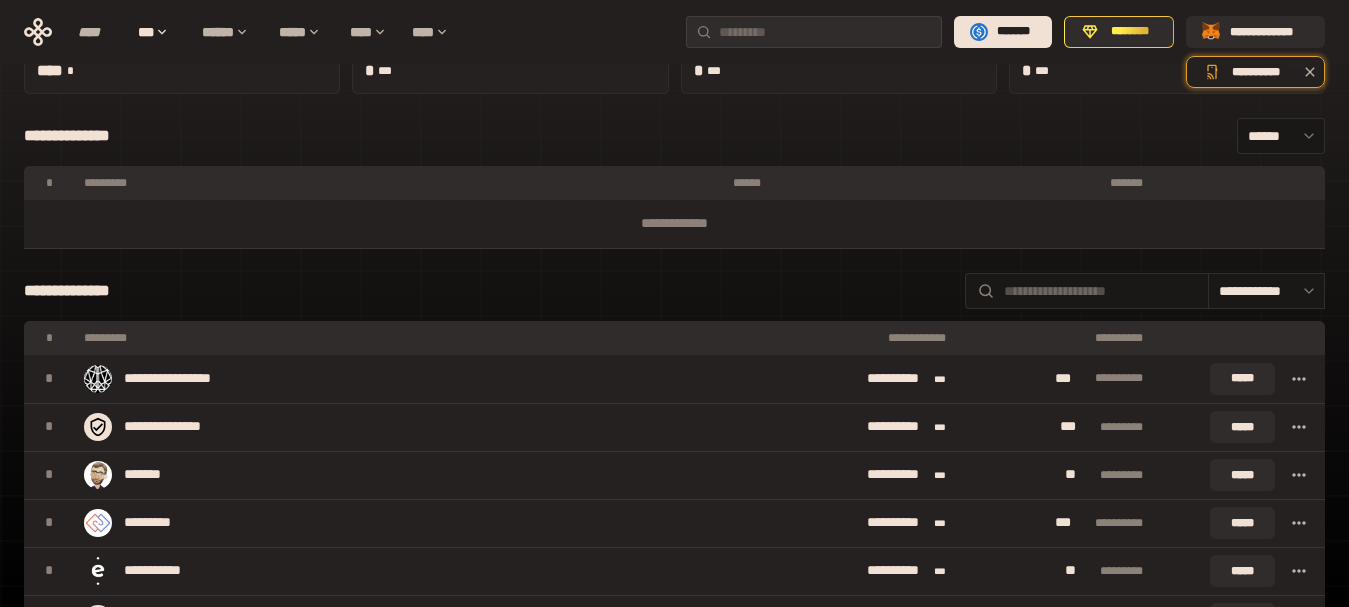 scroll, scrollTop: 0, scrollLeft: 0, axis: both 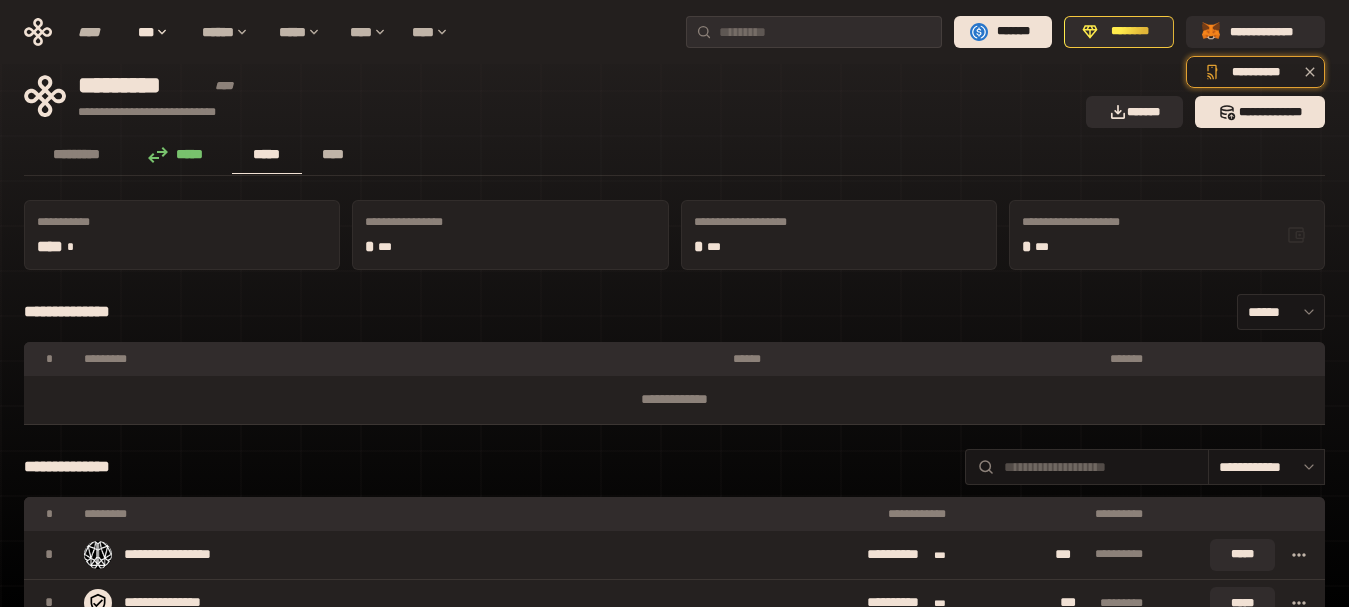 click on "****" at bounding box center [333, 154] 